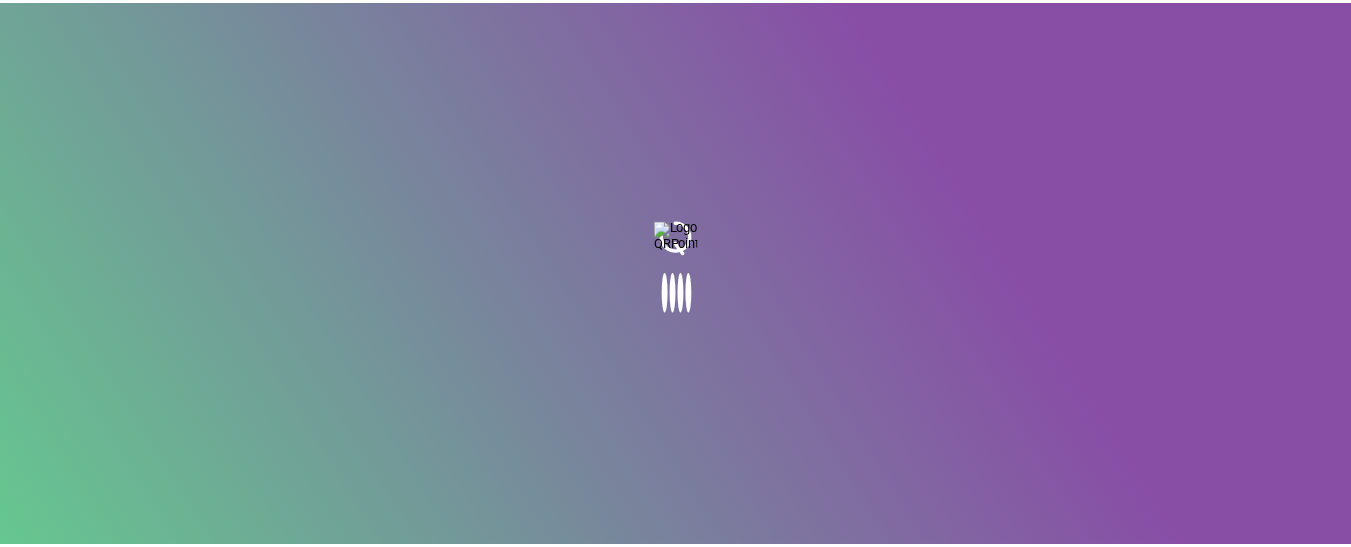 scroll, scrollTop: 0, scrollLeft: 0, axis: both 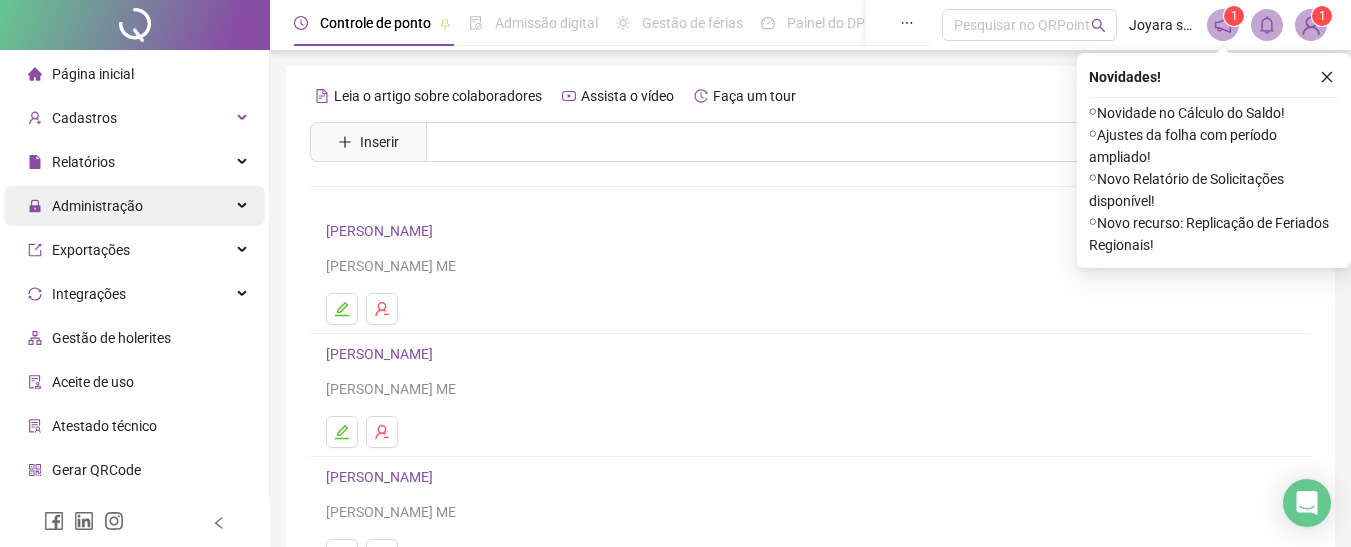 click on "Administração" at bounding box center [134, 206] 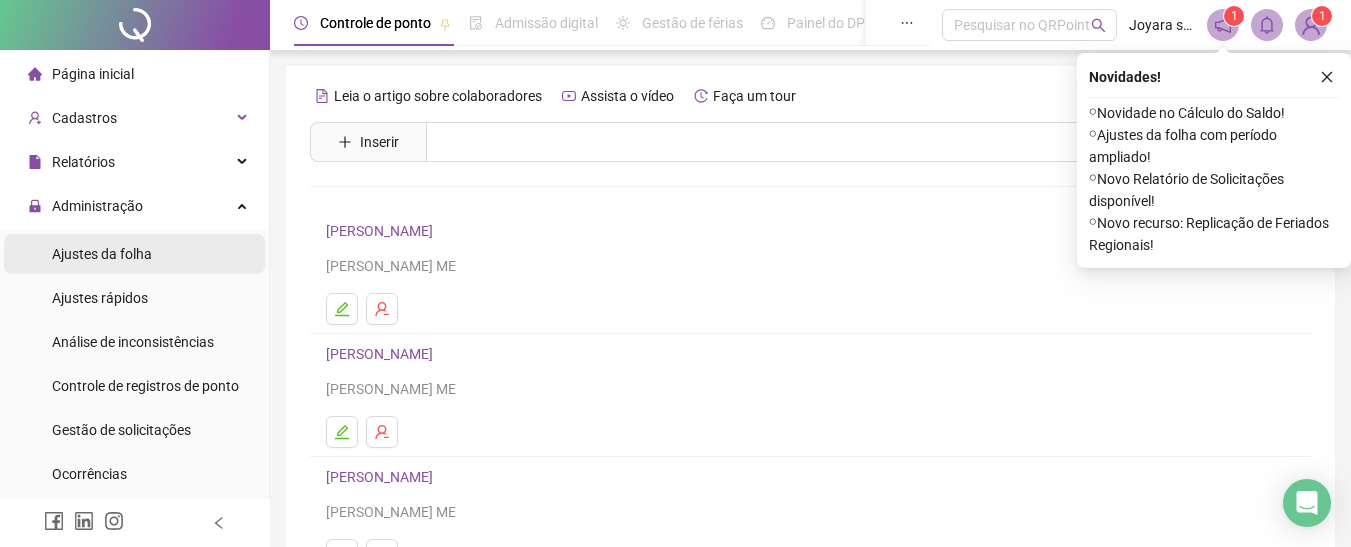 click on "Ajustes da folha" at bounding box center (102, 254) 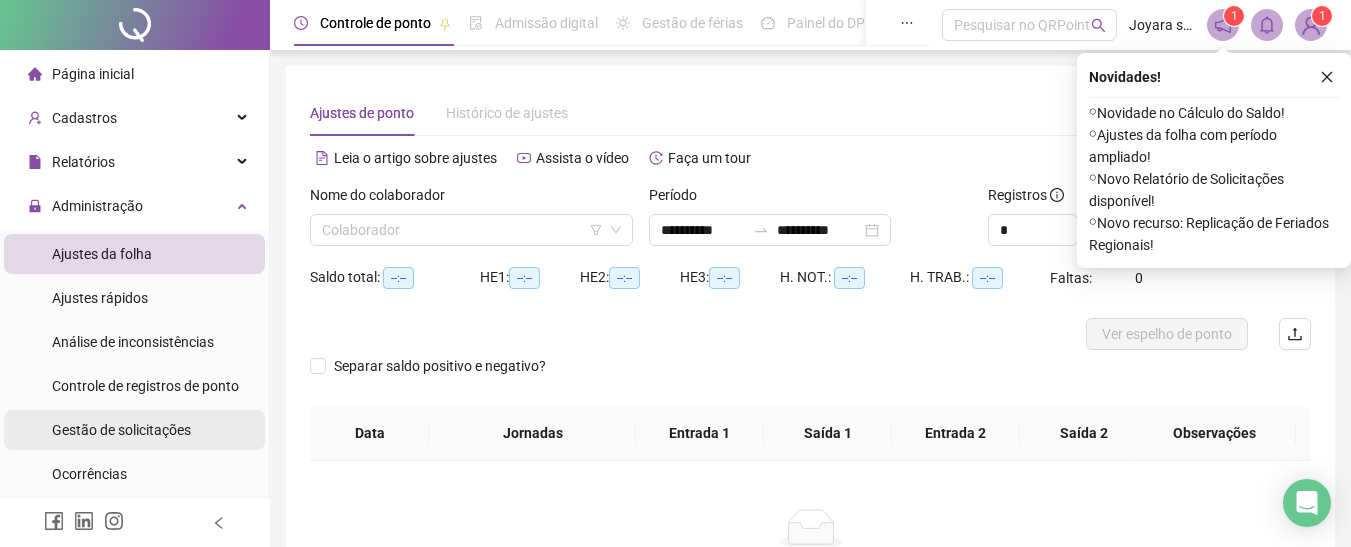 click on "Gestão de solicitações" at bounding box center (121, 430) 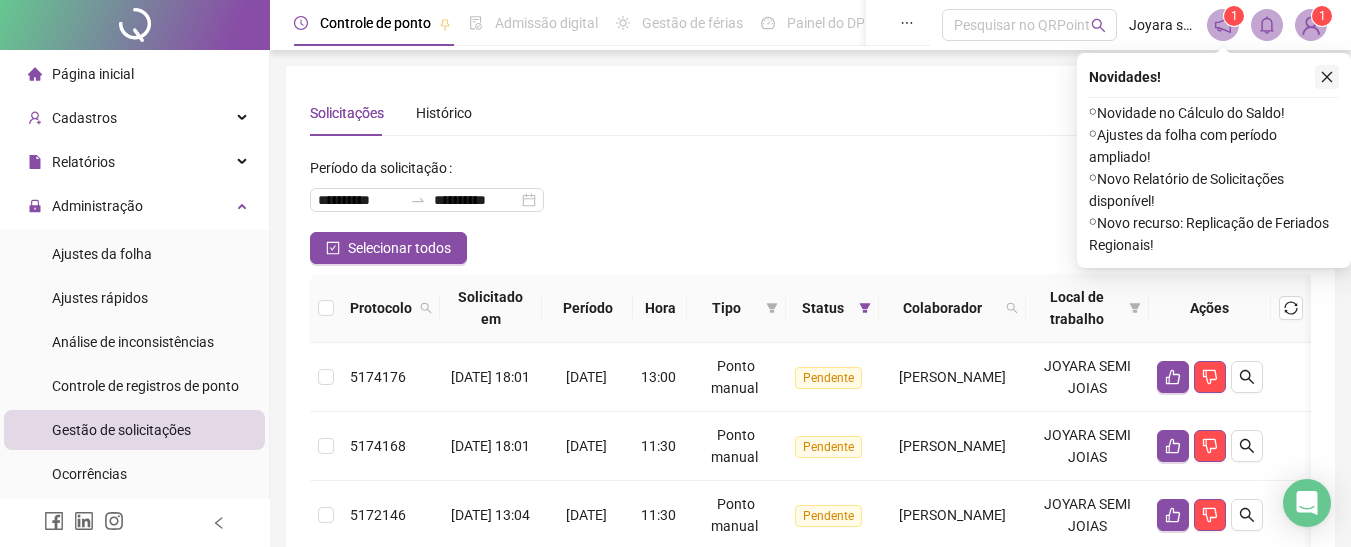 click 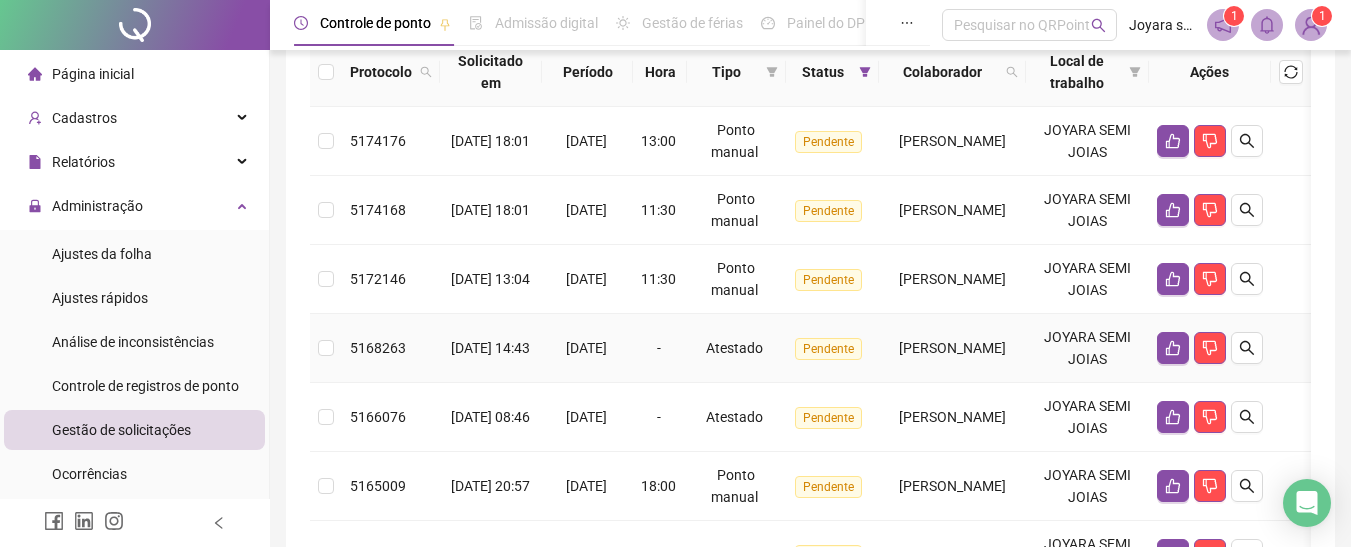 scroll, scrollTop: 200, scrollLeft: 0, axis: vertical 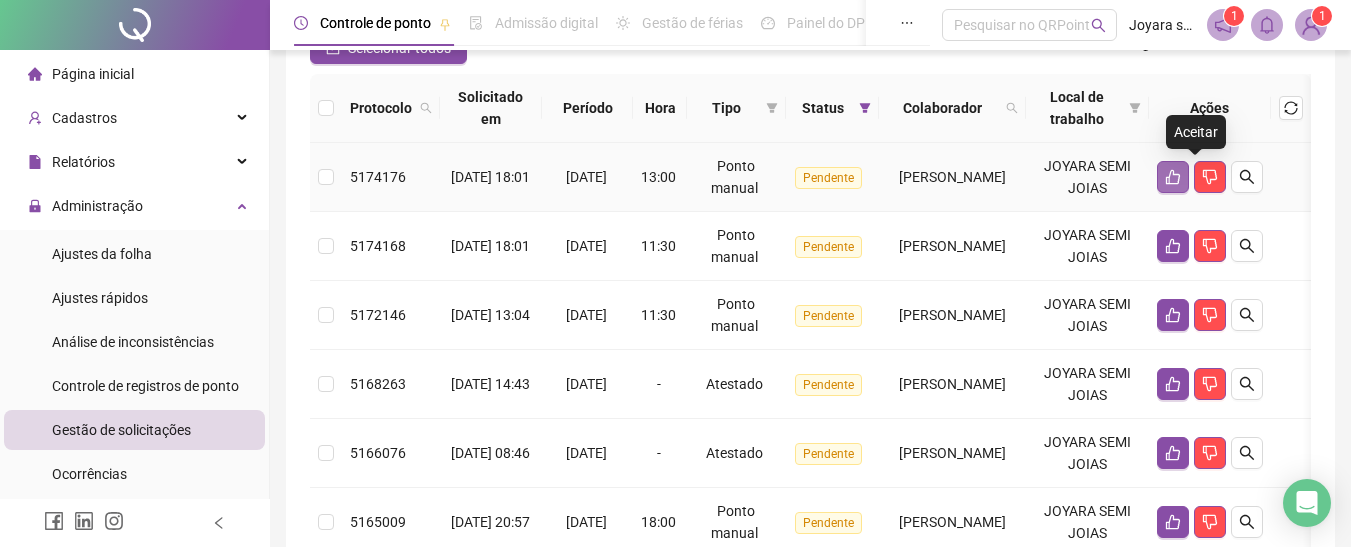click 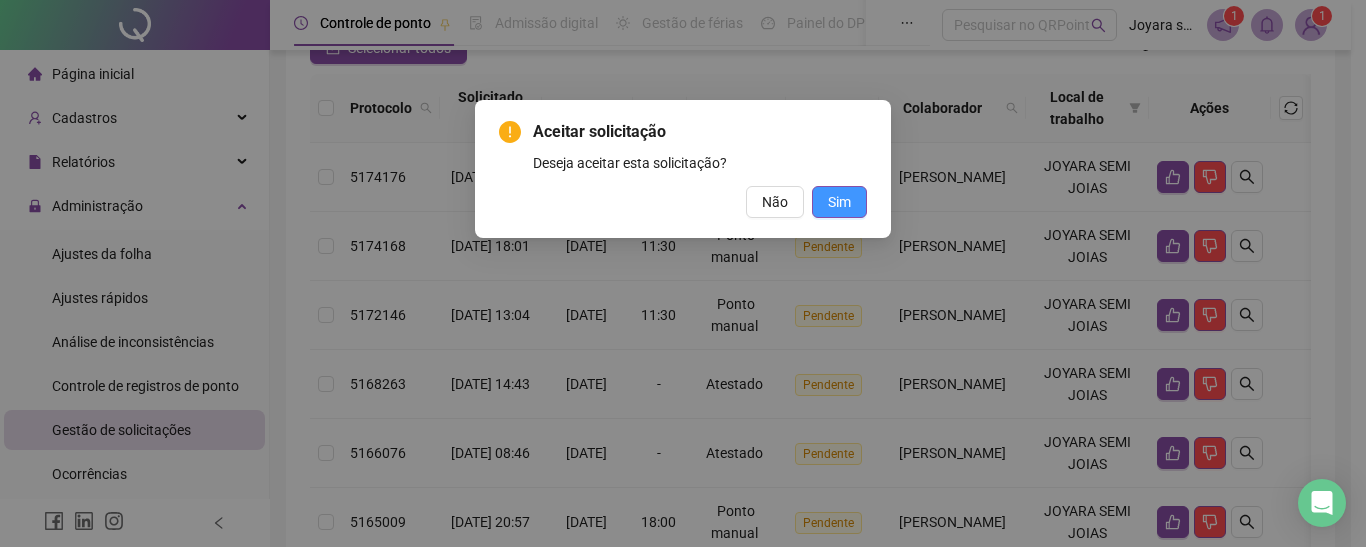 click on "Sim" at bounding box center (839, 202) 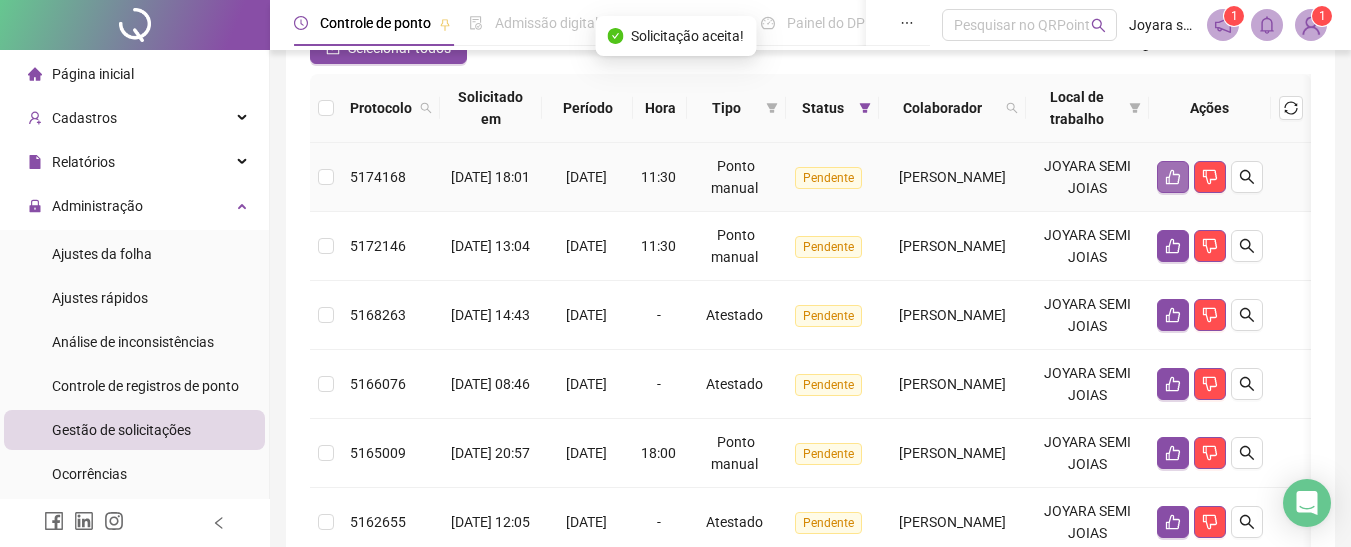 click at bounding box center (1173, 177) 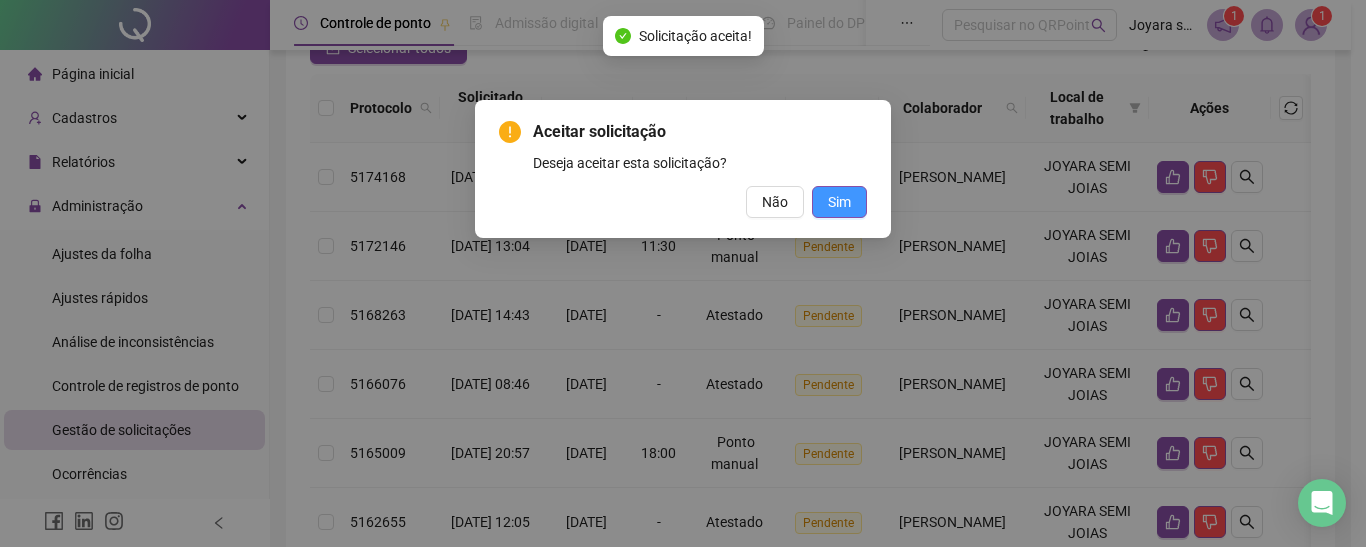 click on "Sim" at bounding box center [839, 202] 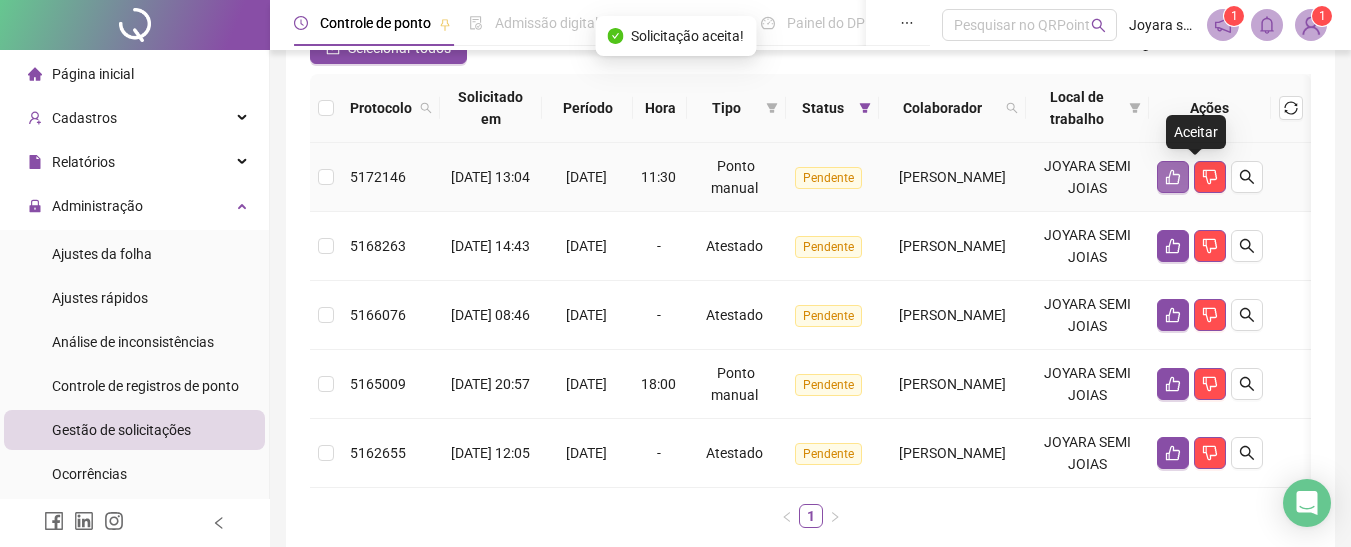 click 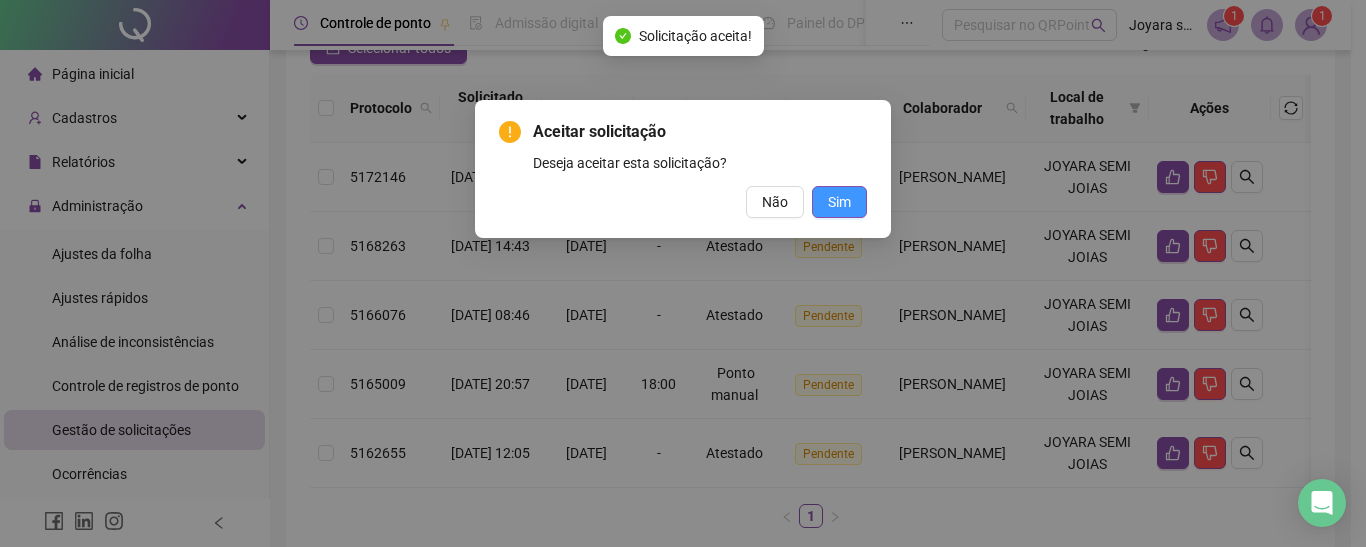 click on "Sim" at bounding box center (839, 202) 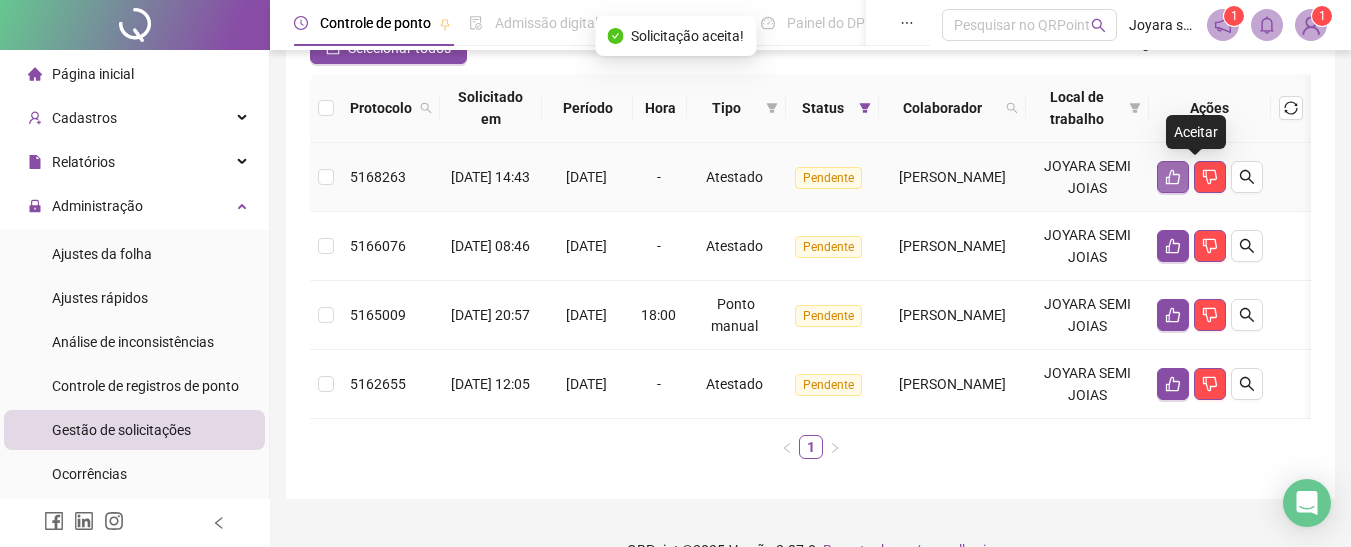 click 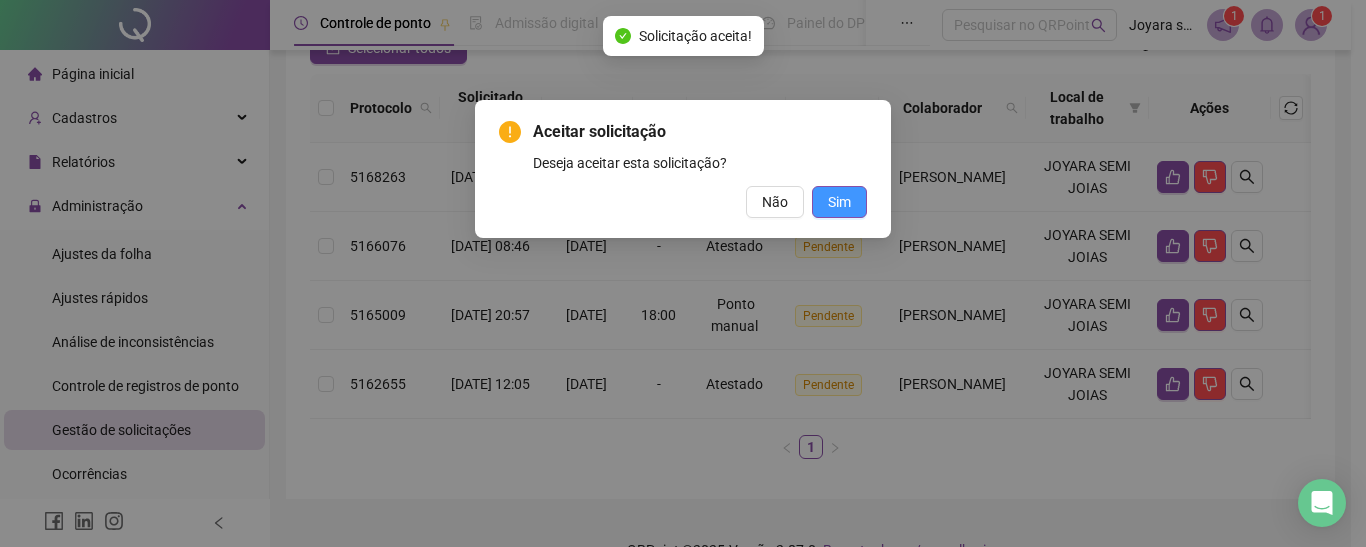 click on "Sim" at bounding box center (839, 202) 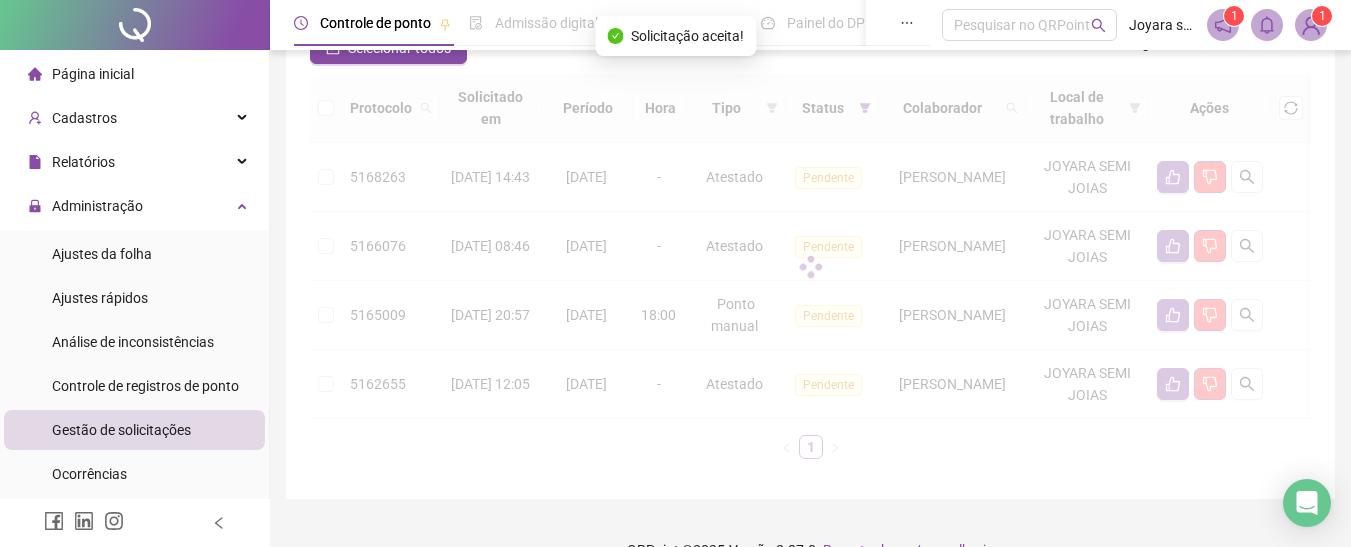 scroll, scrollTop: 184, scrollLeft: 0, axis: vertical 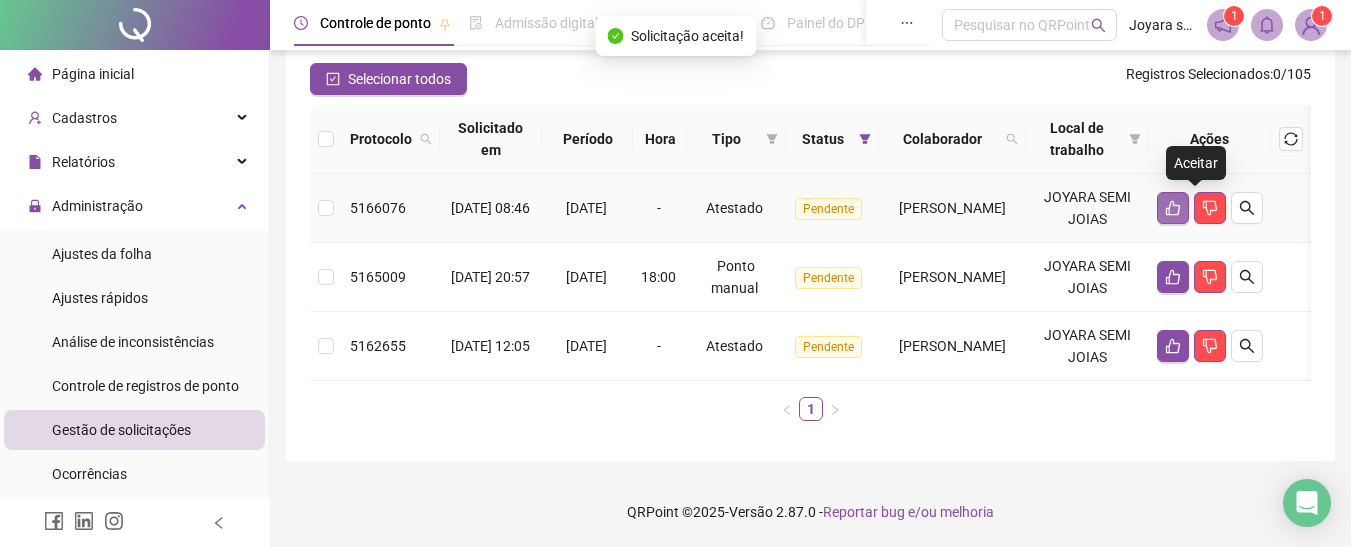 click at bounding box center [1173, 208] 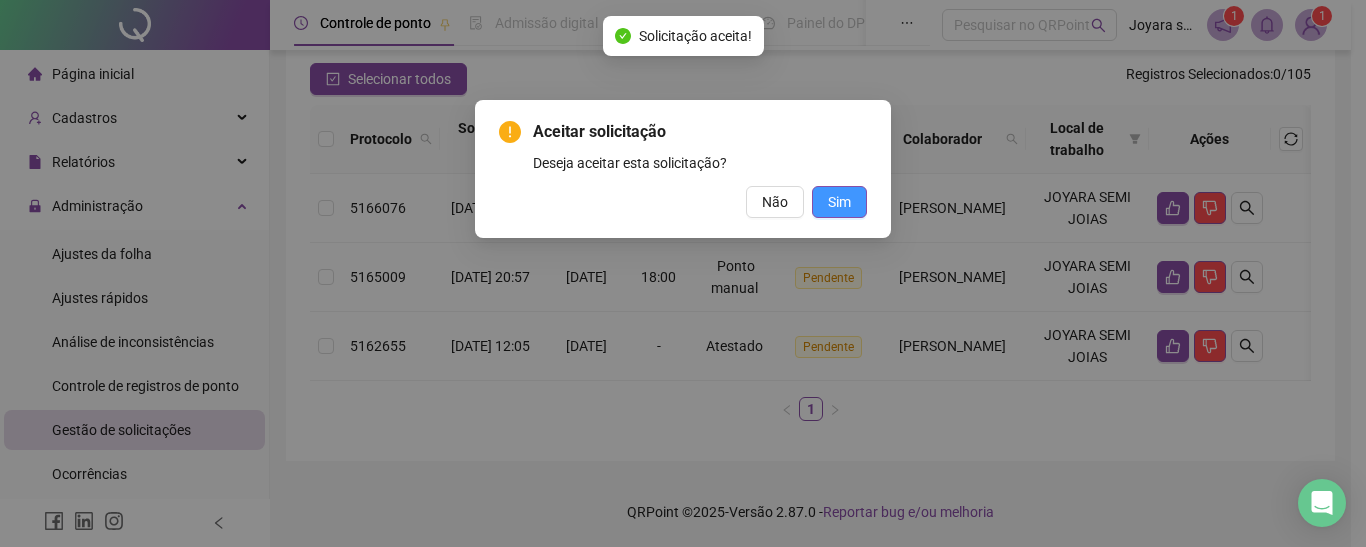 click on "Sim" at bounding box center [839, 202] 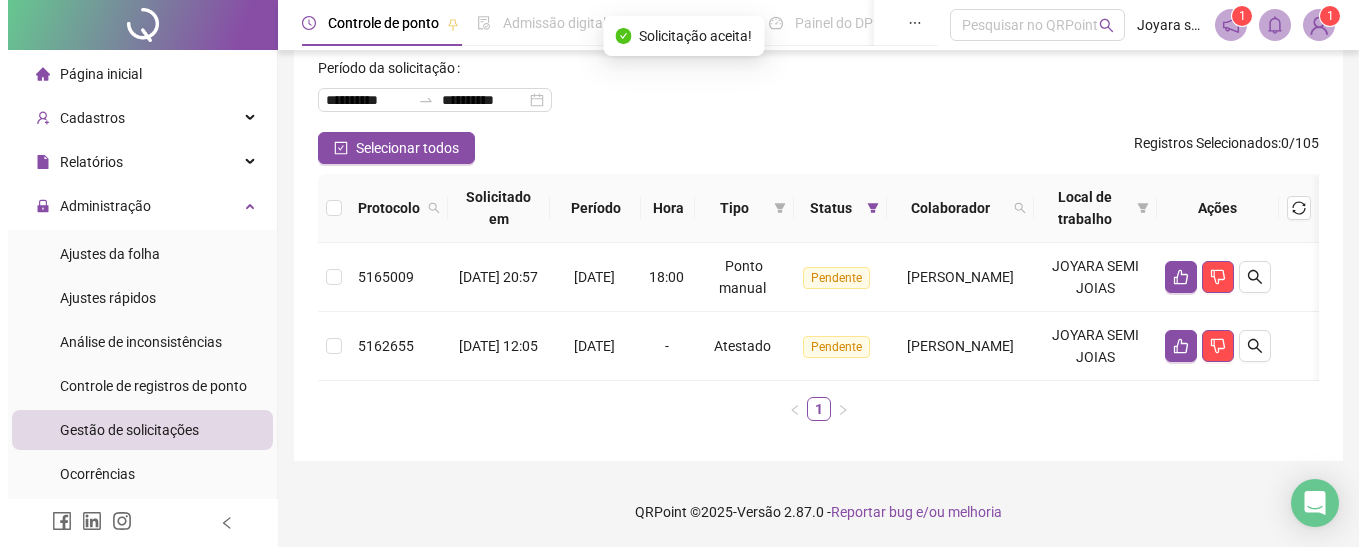 scroll, scrollTop: 115, scrollLeft: 0, axis: vertical 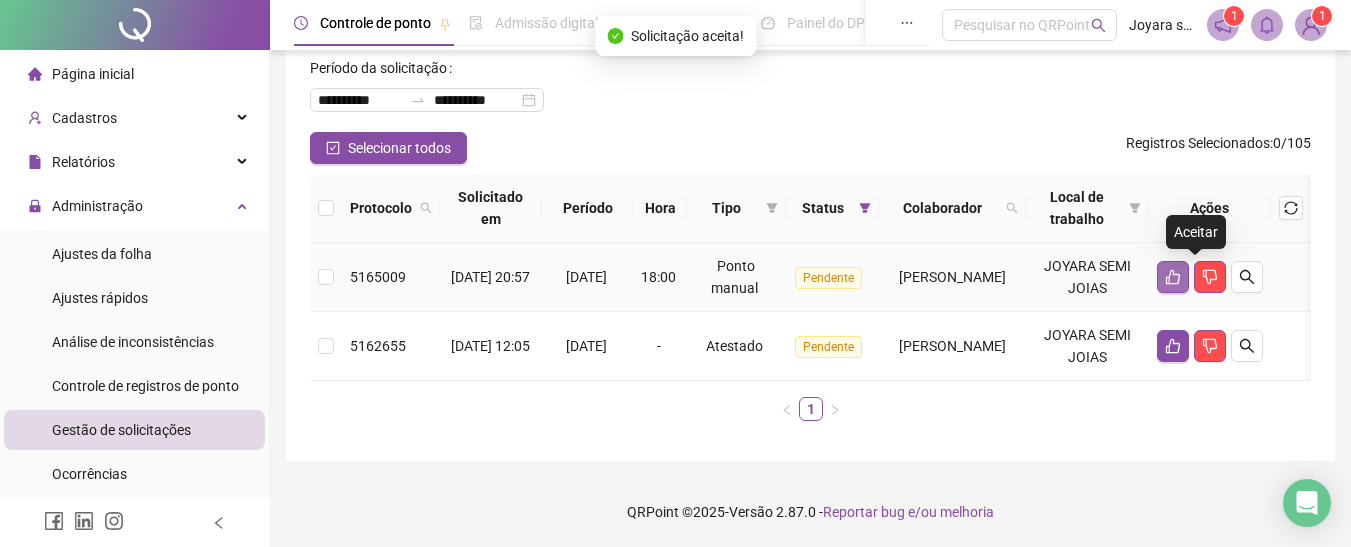 click at bounding box center [1173, 277] 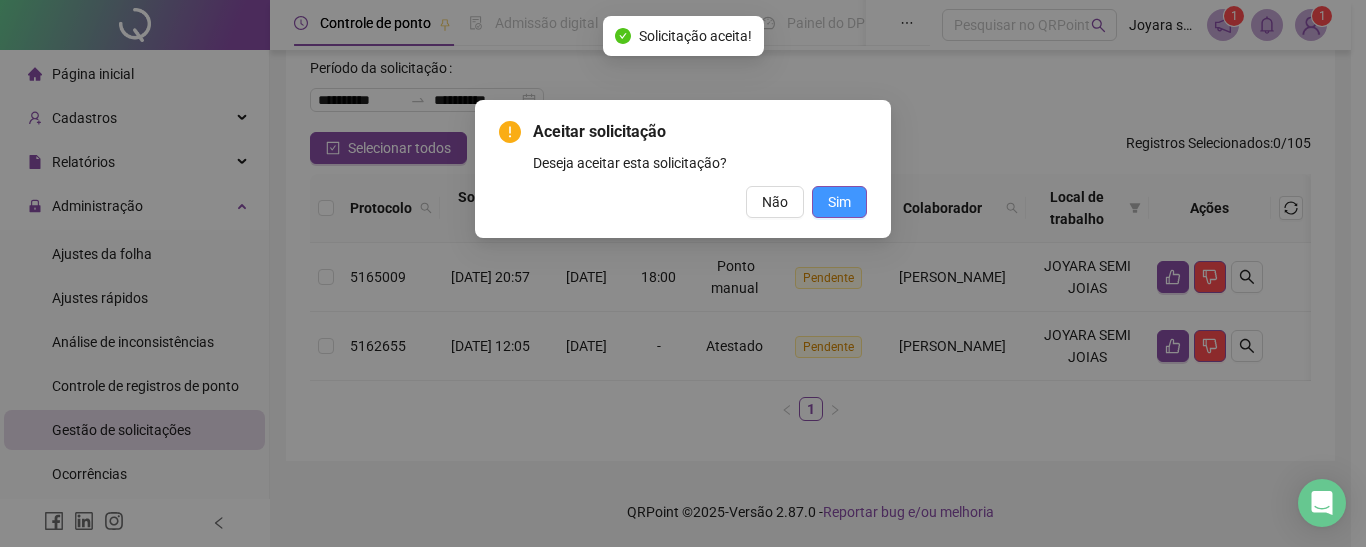 click on "Sim" at bounding box center [839, 202] 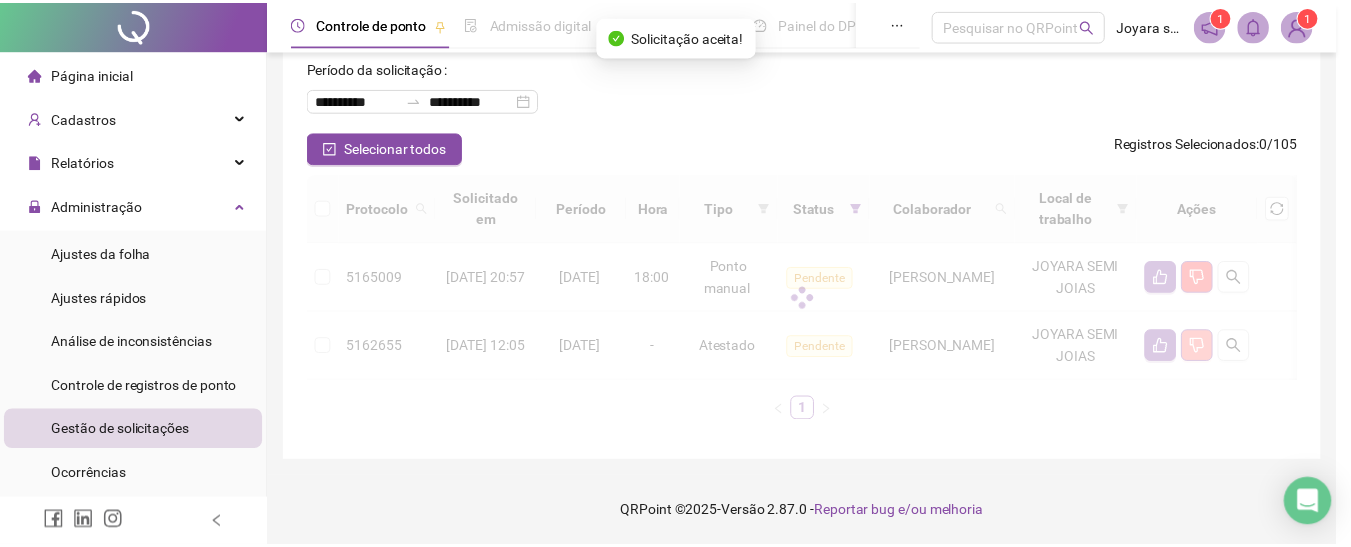 scroll, scrollTop: 46, scrollLeft: 0, axis: vertical 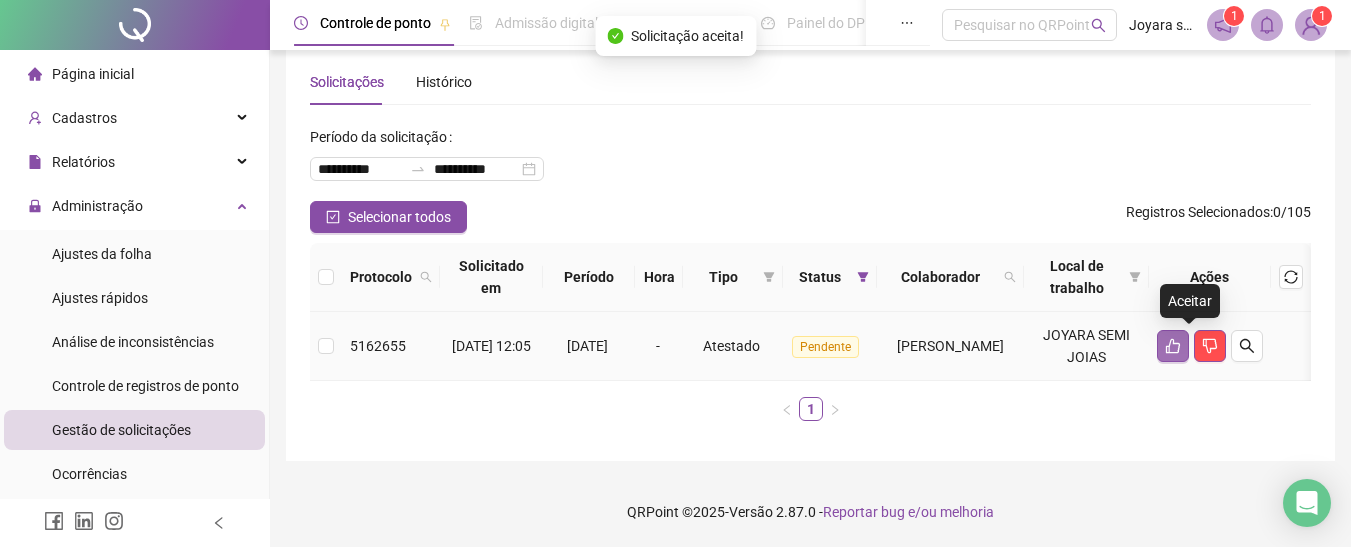 click 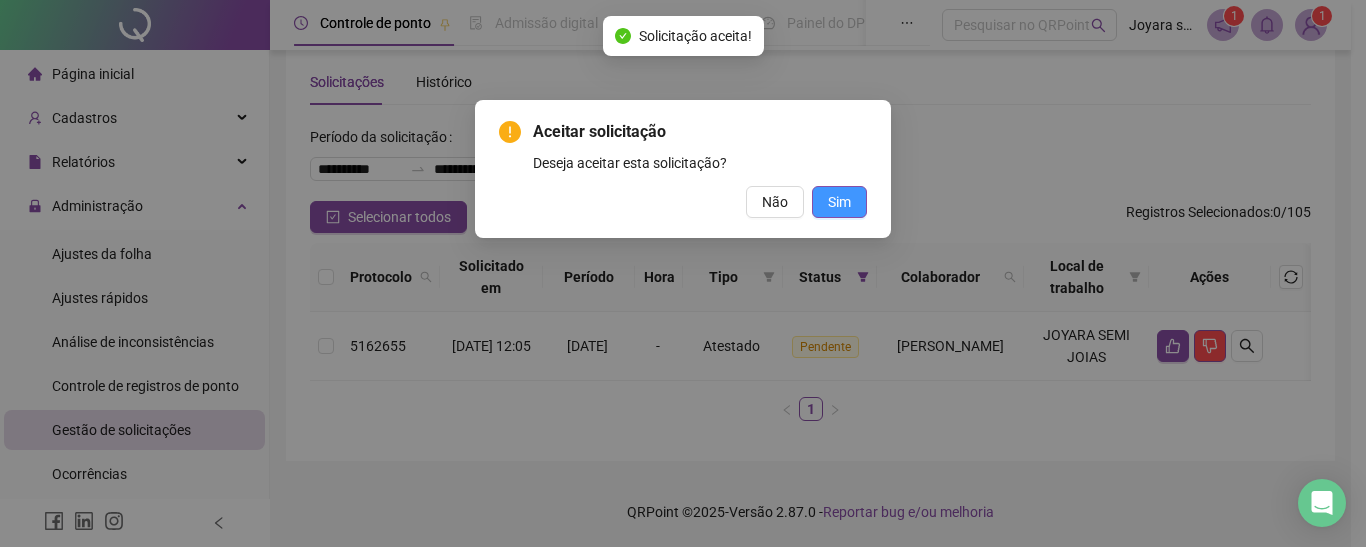click on "Sim" at bounding box center (839, 202) 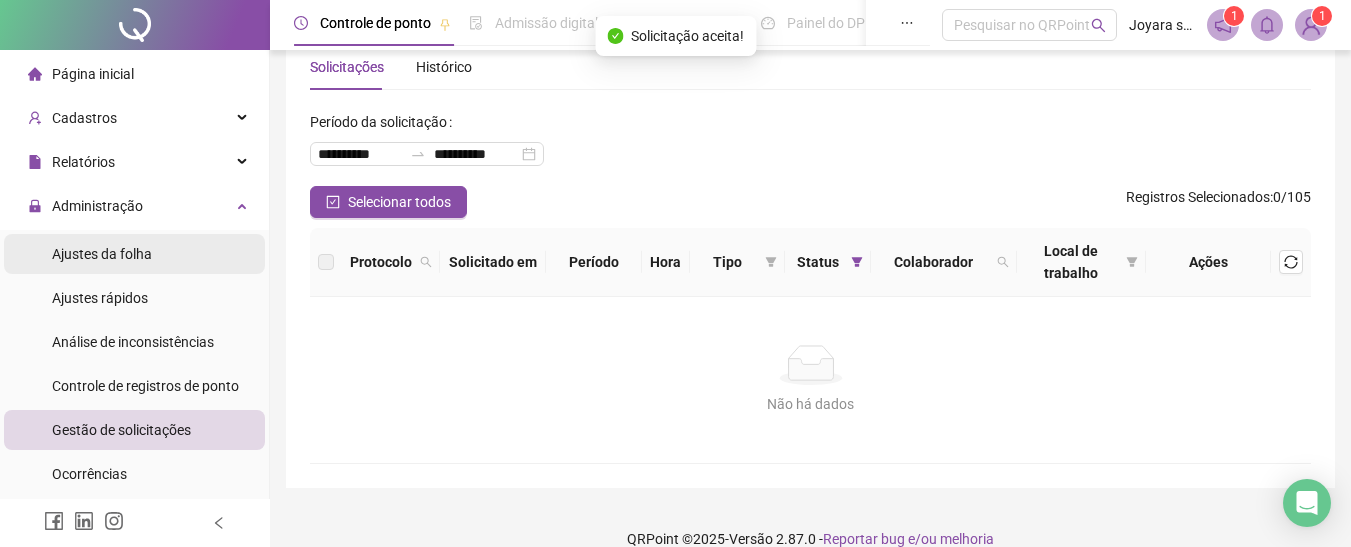 click on "Ajustes da folha" at bounding box center [102, 254] 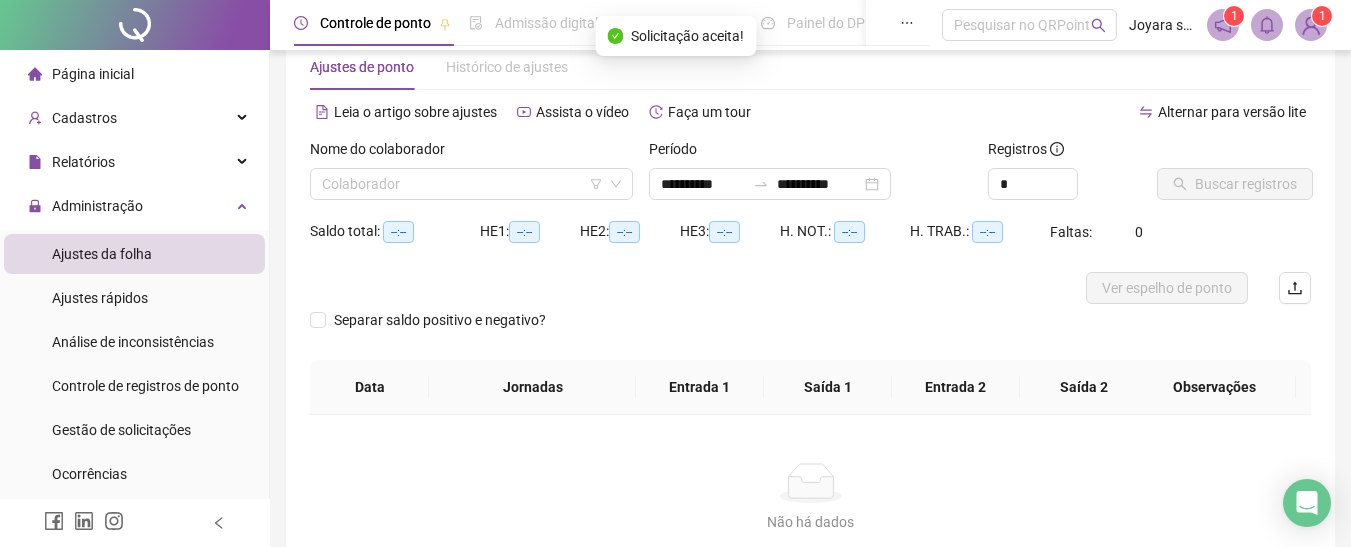 type on "**********" 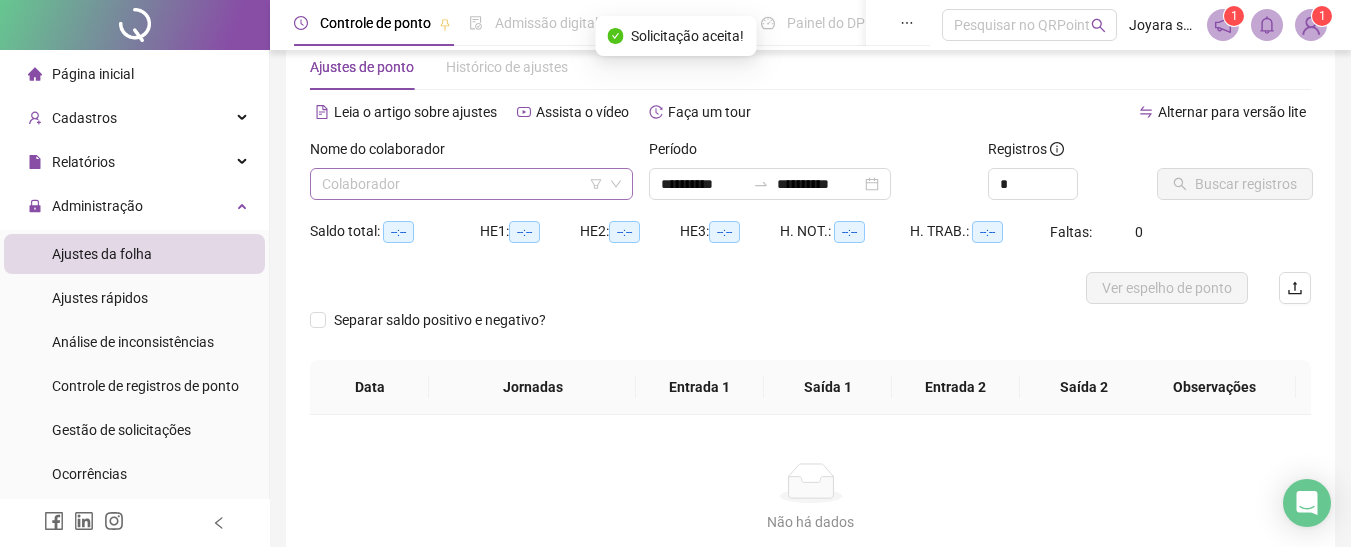 click at bounding box center [465, 184] 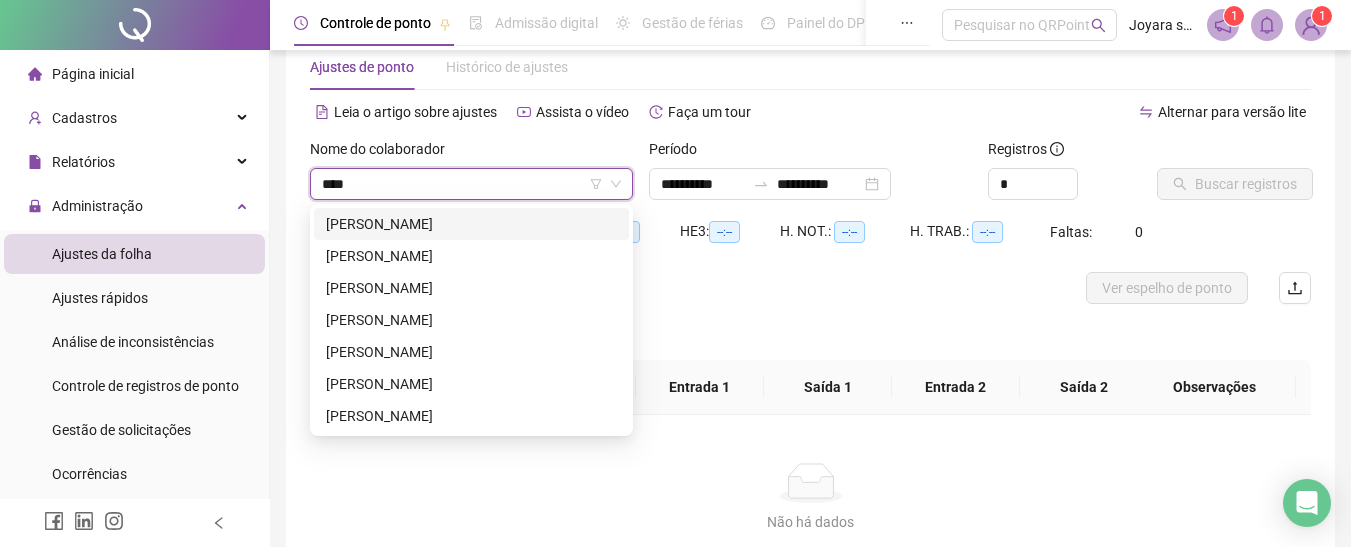 type on "*****" 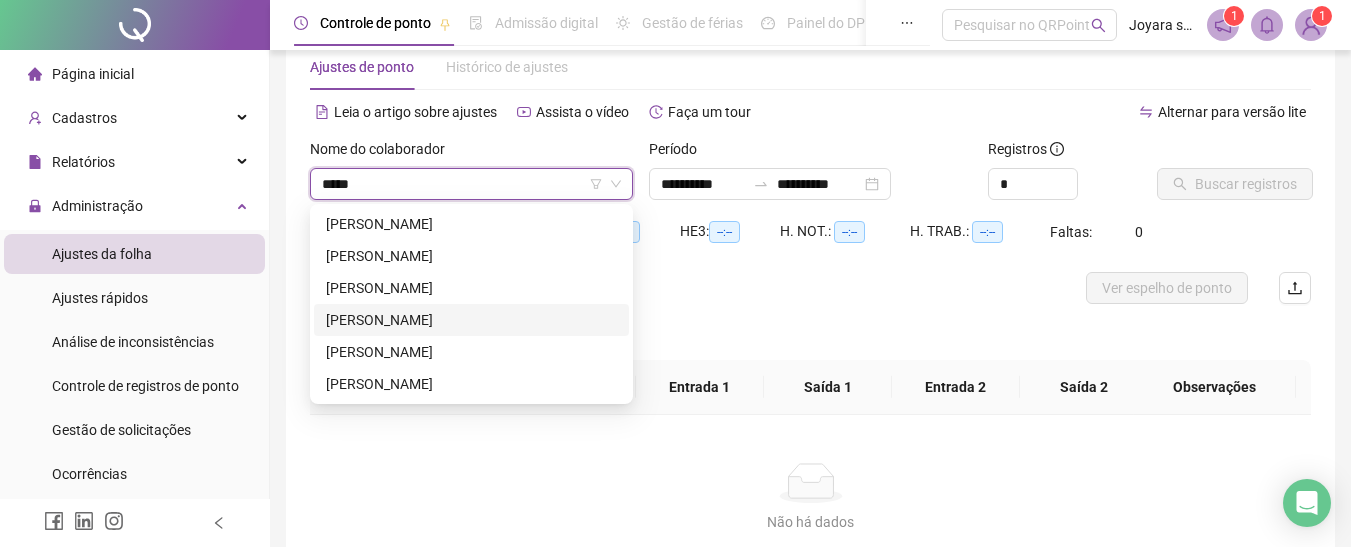 click on "[PERSON_NAME]" at bounding box center (471, 320) 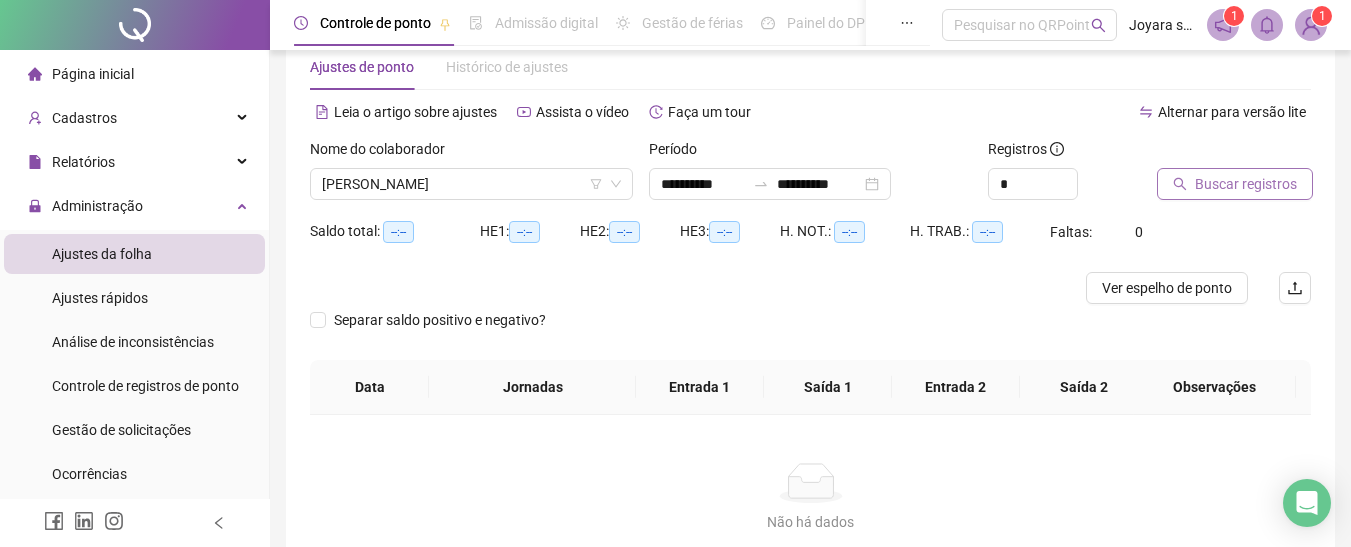 click 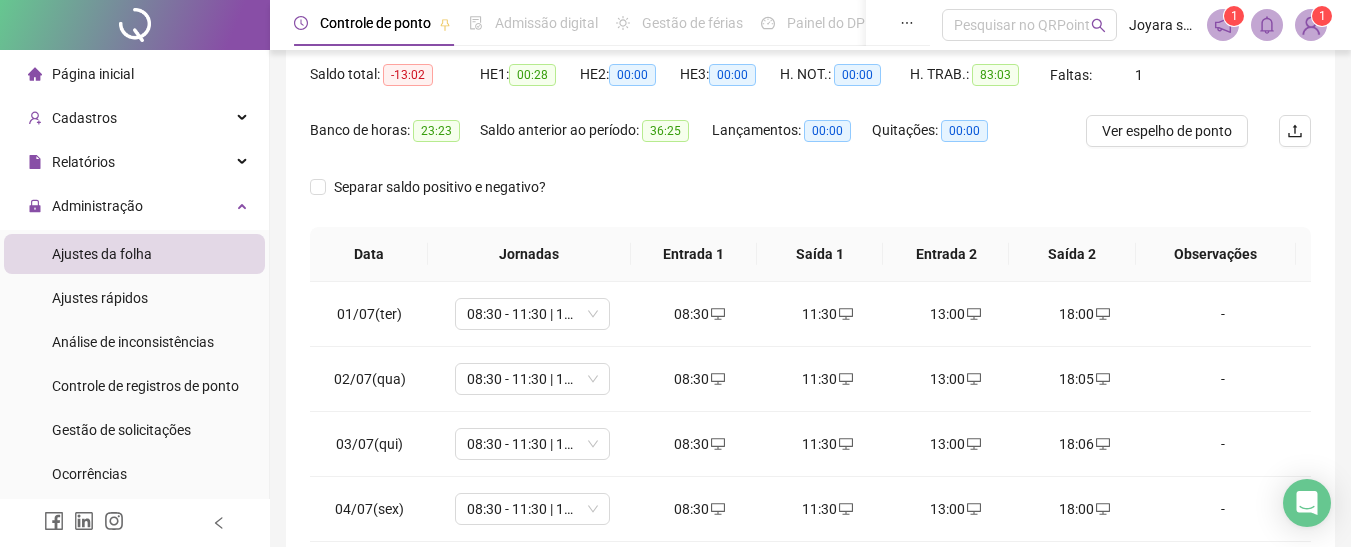 scroll, scrollTop: 475, scrollLeft: 0, axis: vertical 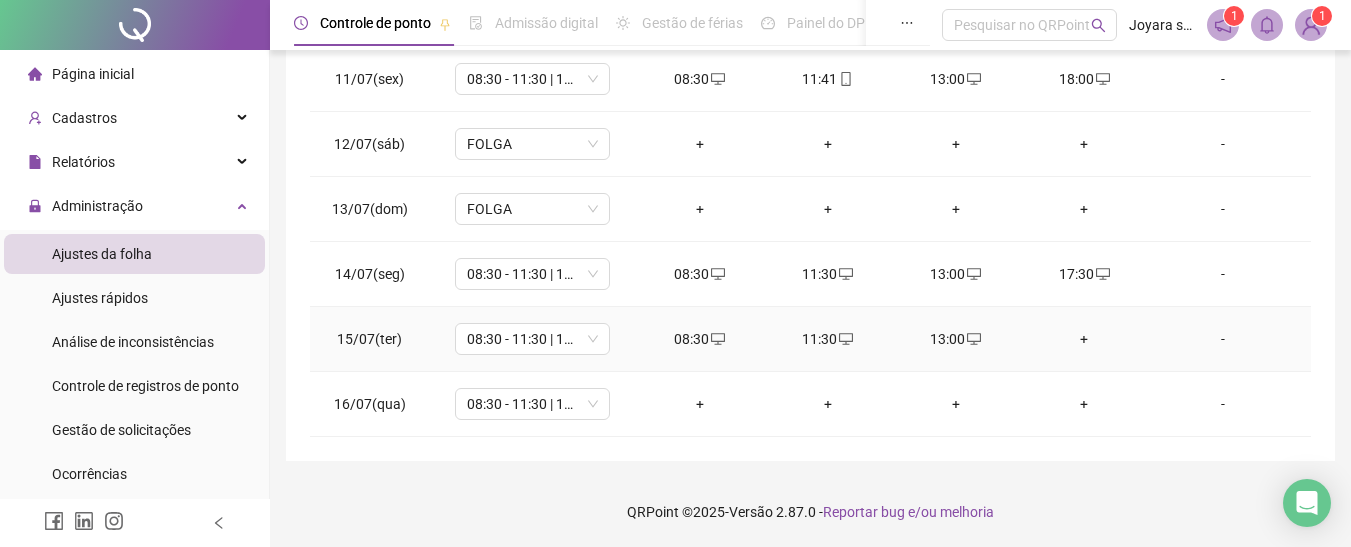 click on "+" at bounding box center [1084, 339] 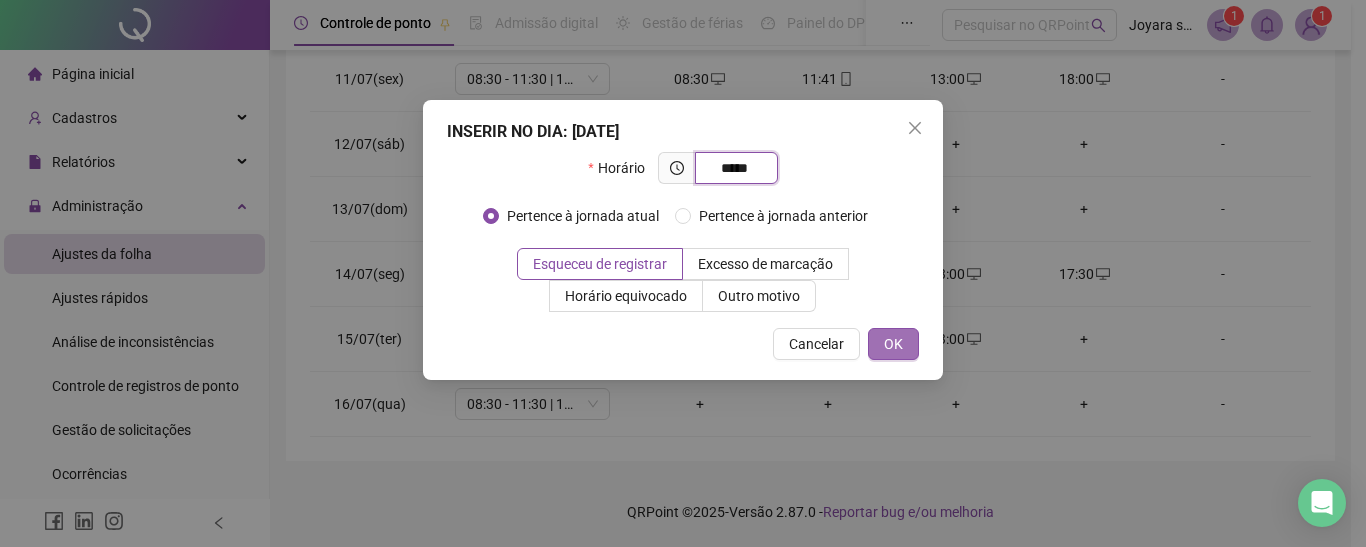 type on "*****" 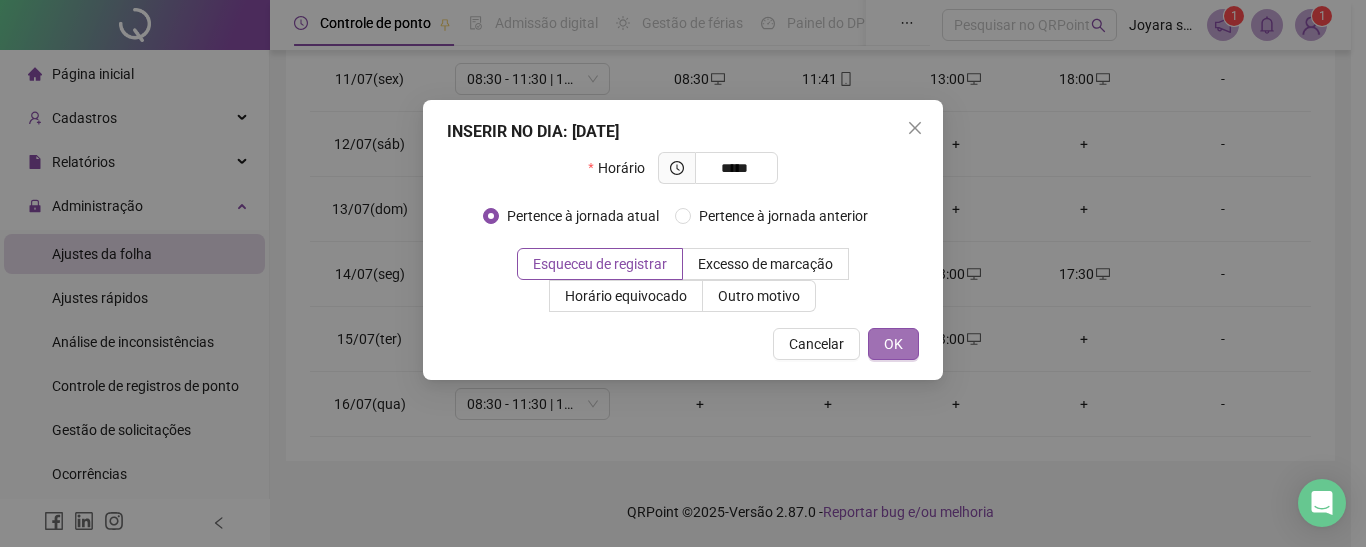 click on "OK" at bounding box center [893, 344] 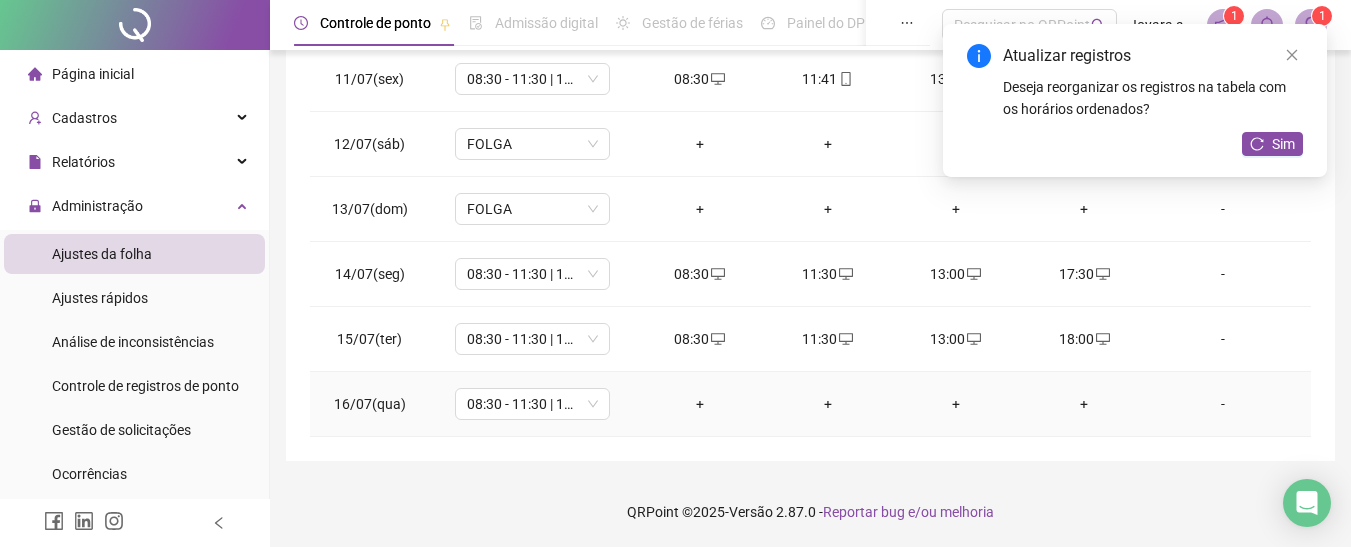 click on "+" at bounding box center (700, 404) 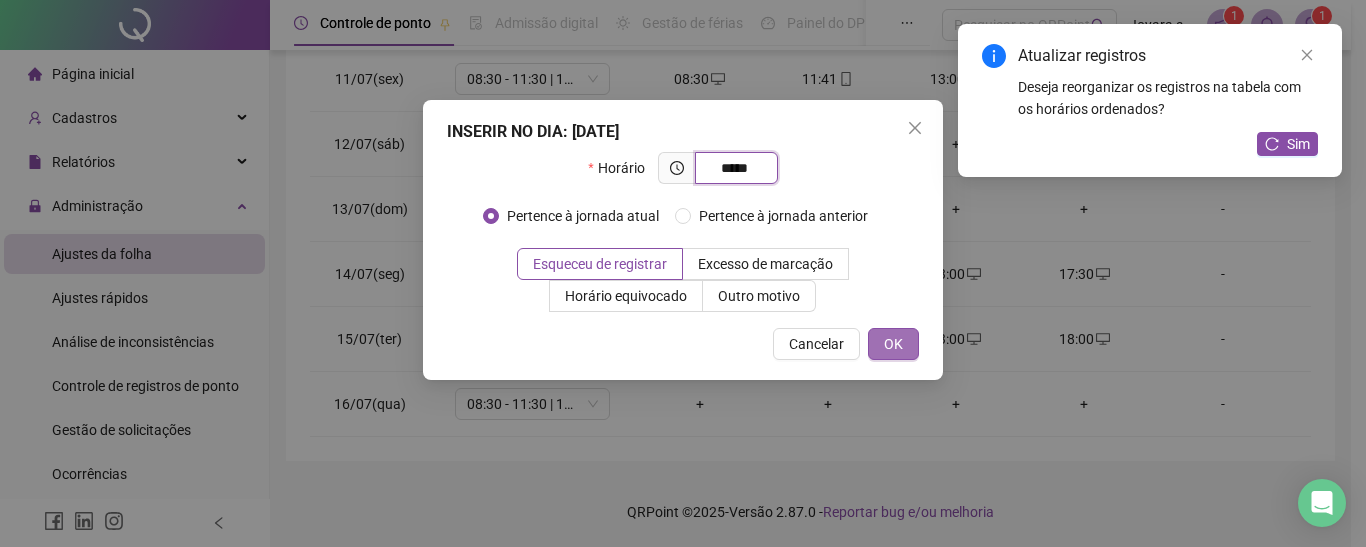 type on "*****" 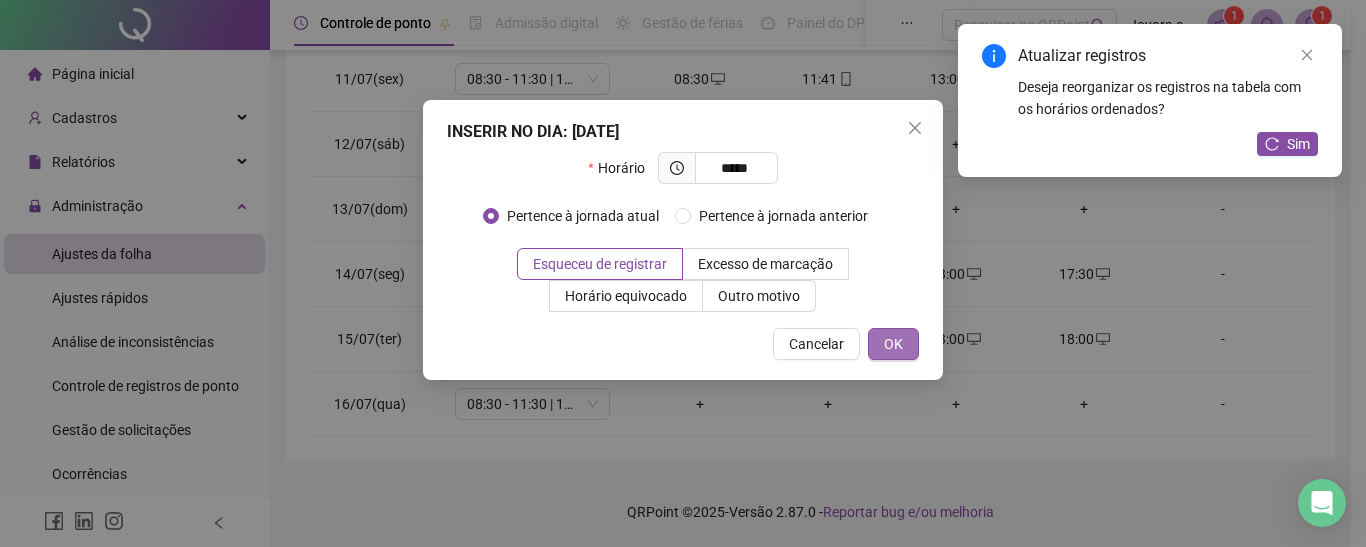 click on "OK" at bounding box center [893, 344] 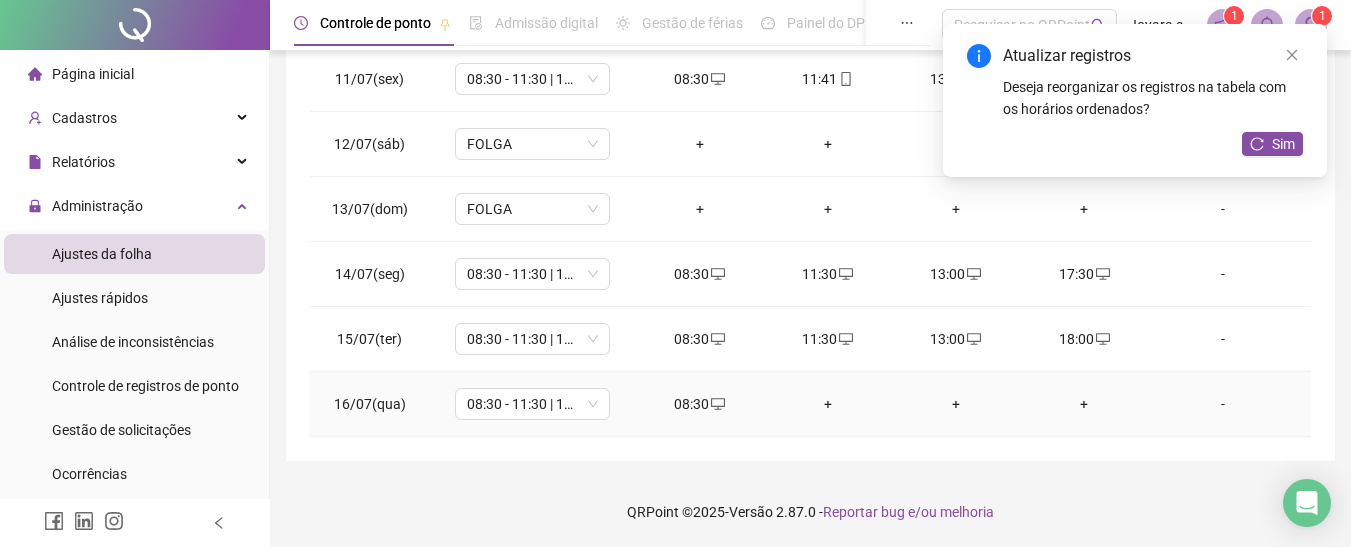 click on "+" at bounding box center (828, 404) 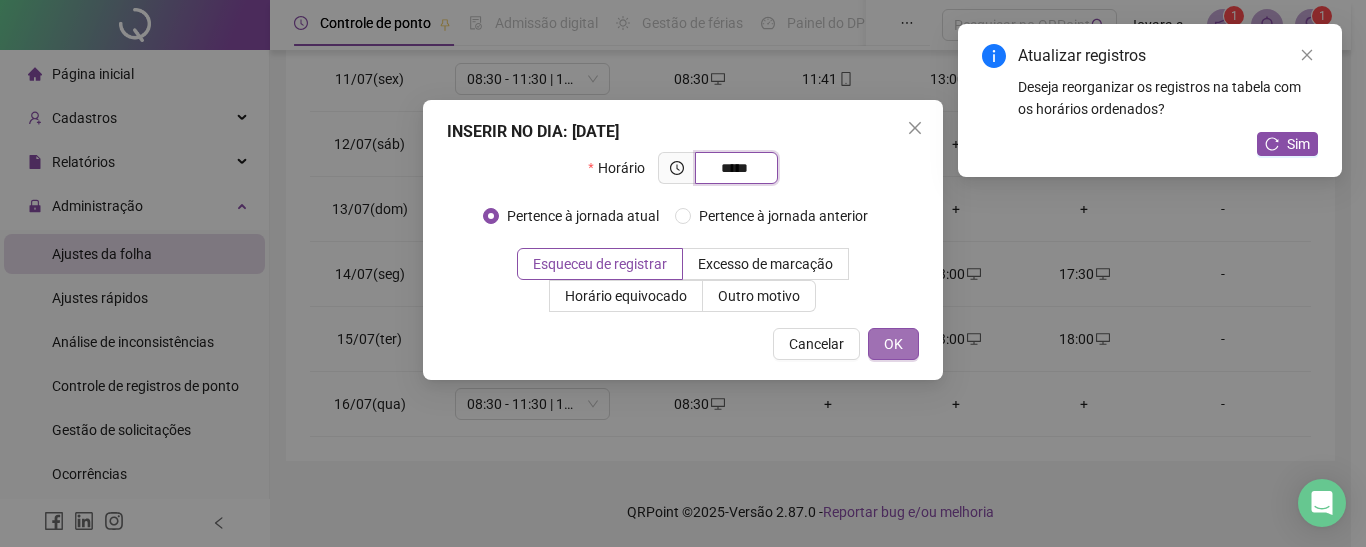 type on "*****" 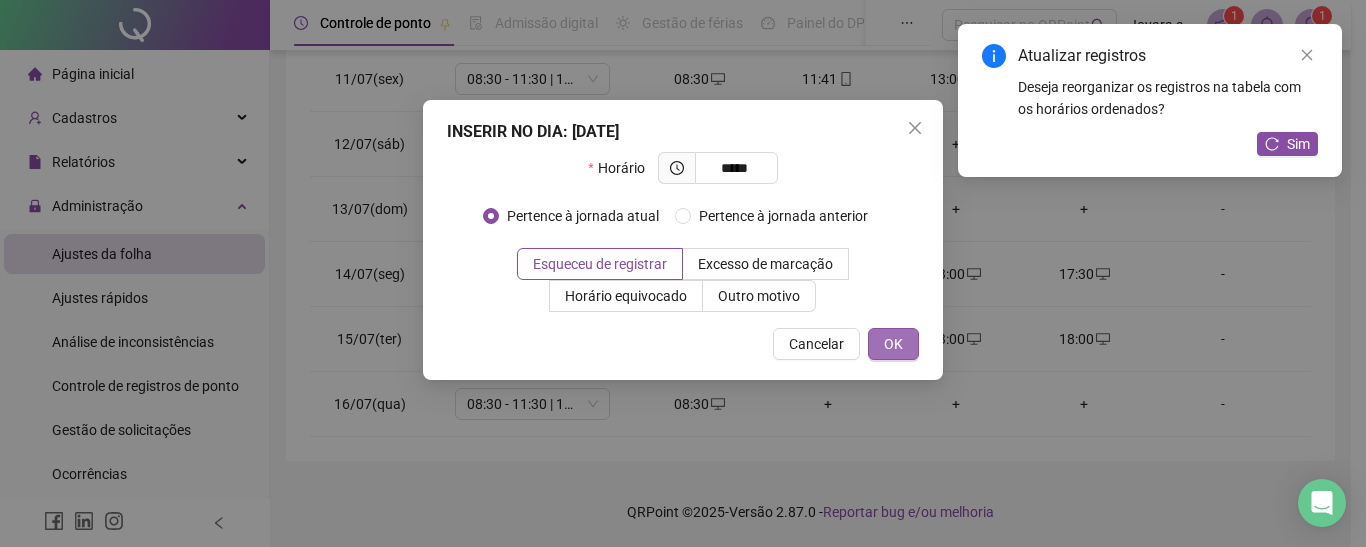 click on "OK" at bounding box center (893, 344) 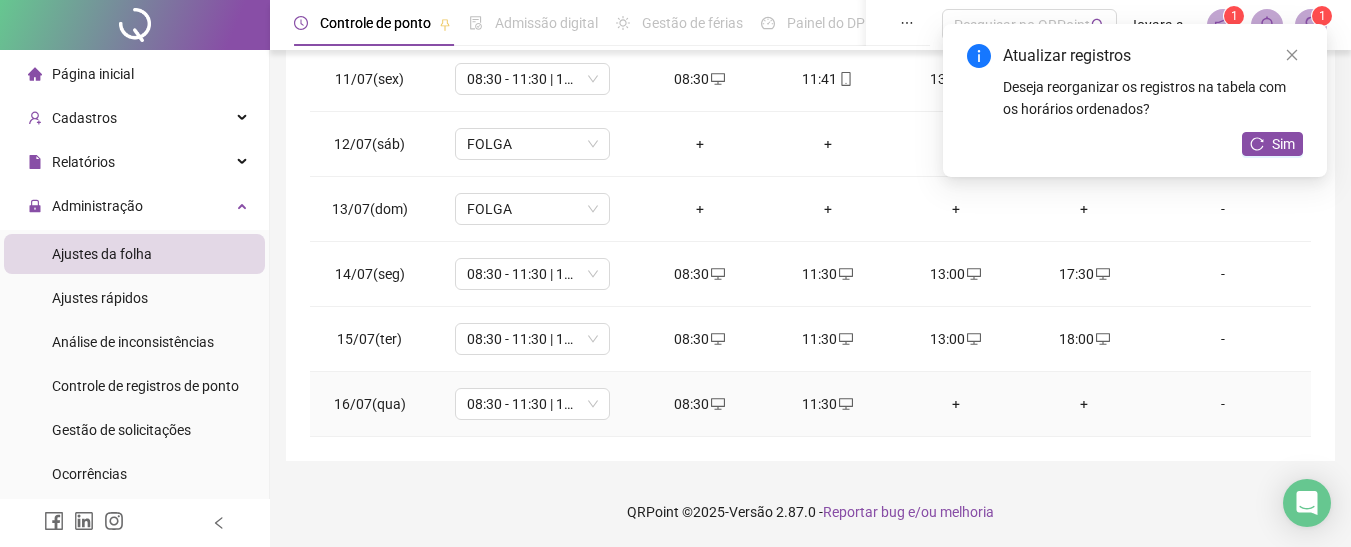 click on "+" at bounding box center (956, 404) 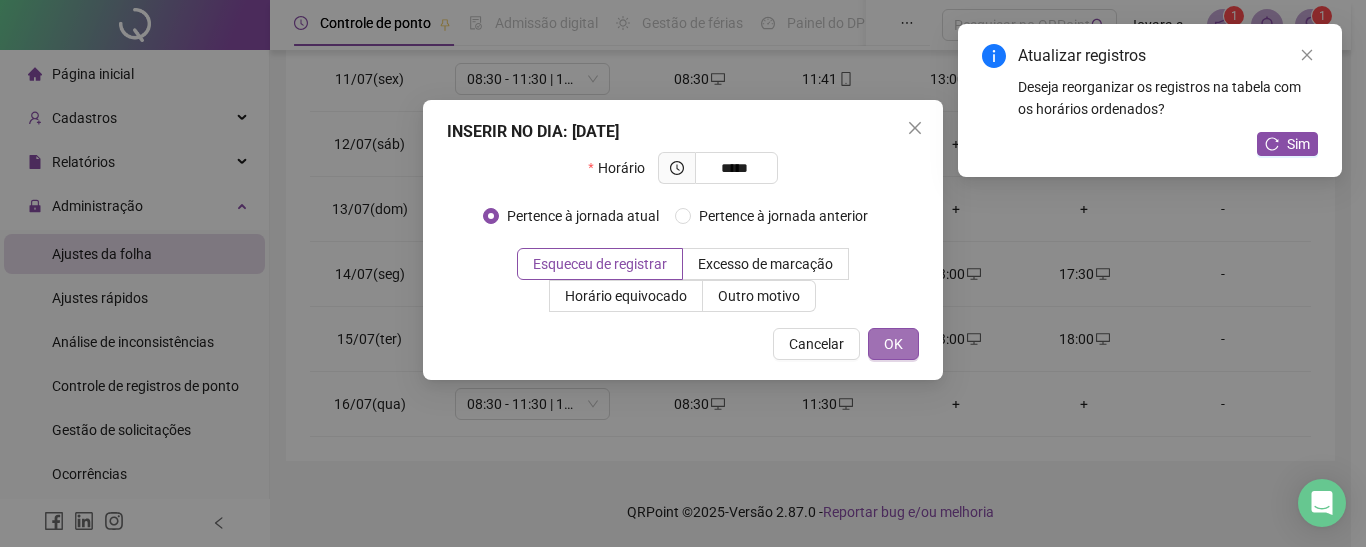 type on "*****" 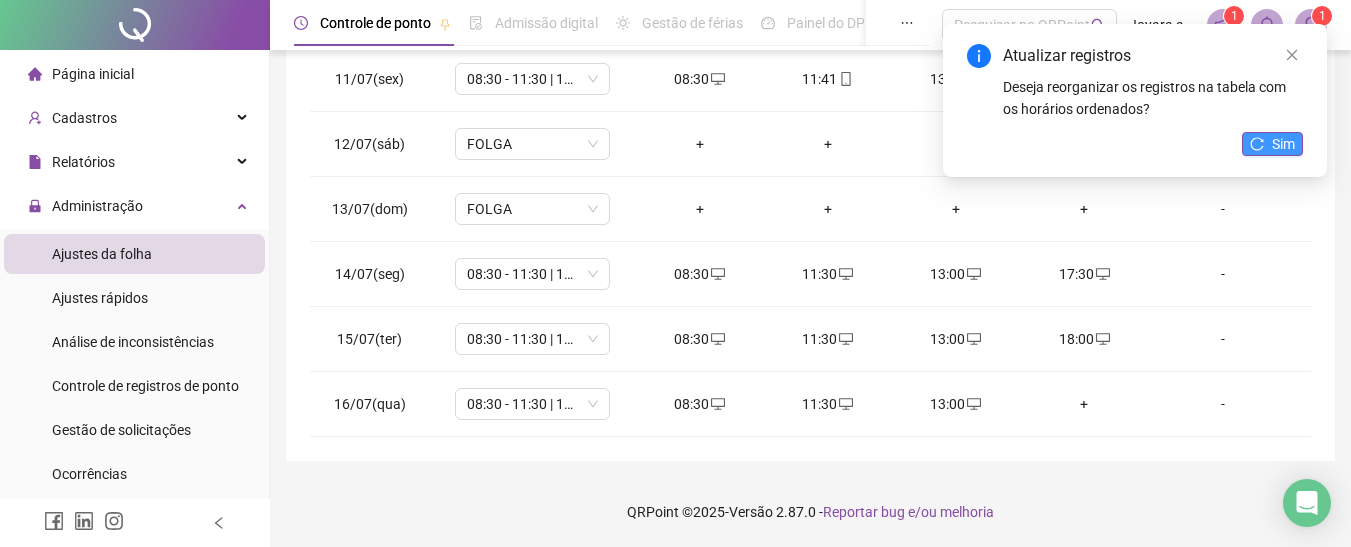 click on "Sim" at bounding box center (1283, 144) 